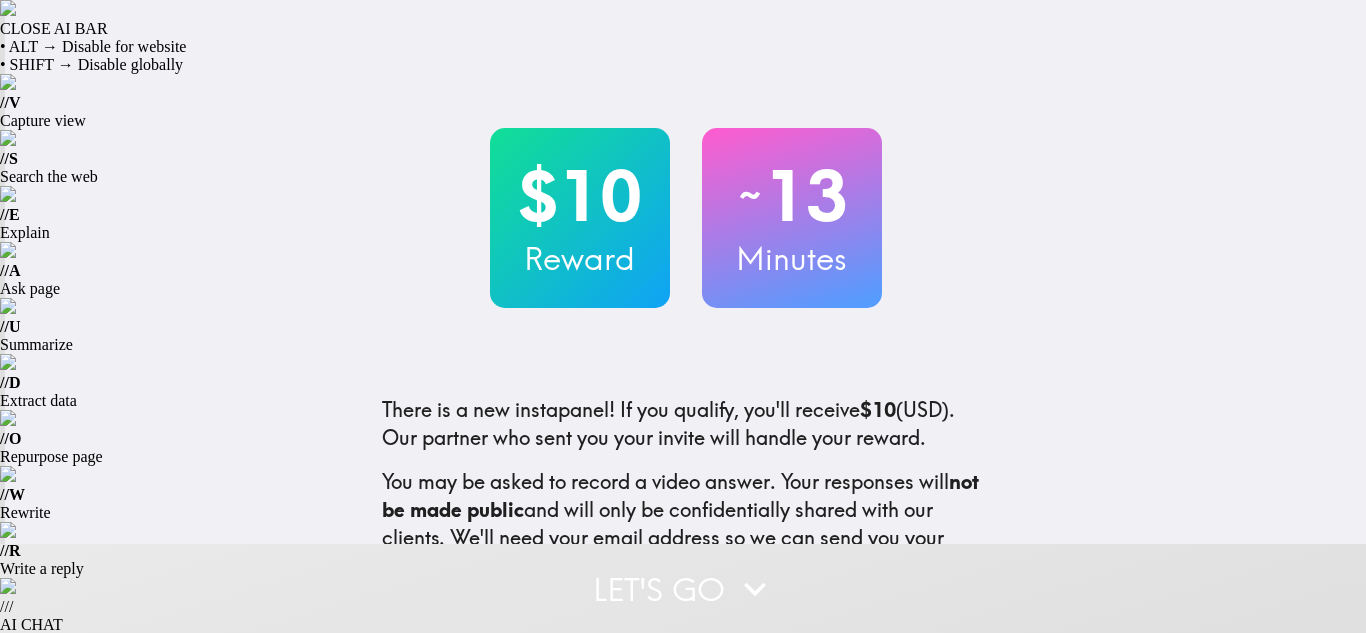 scroll, scrollTop: 0, scrollLeft: 0, axis: both 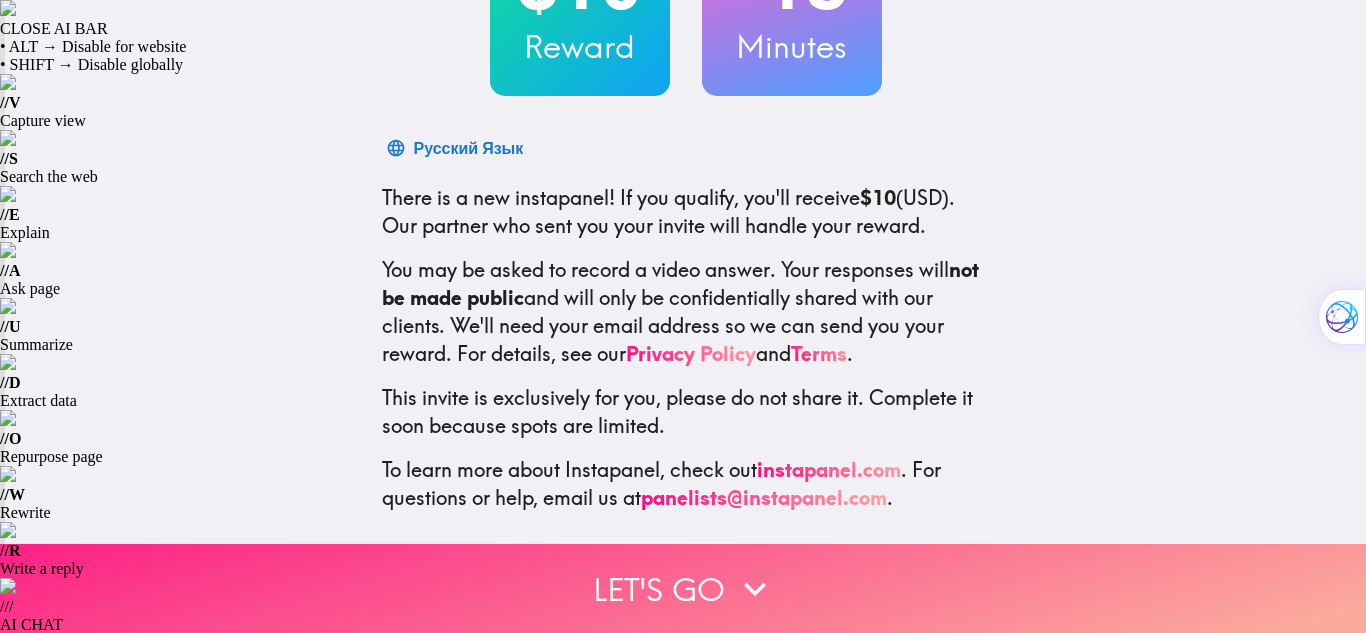click on "Let's go" at bounding box center (683, 588) 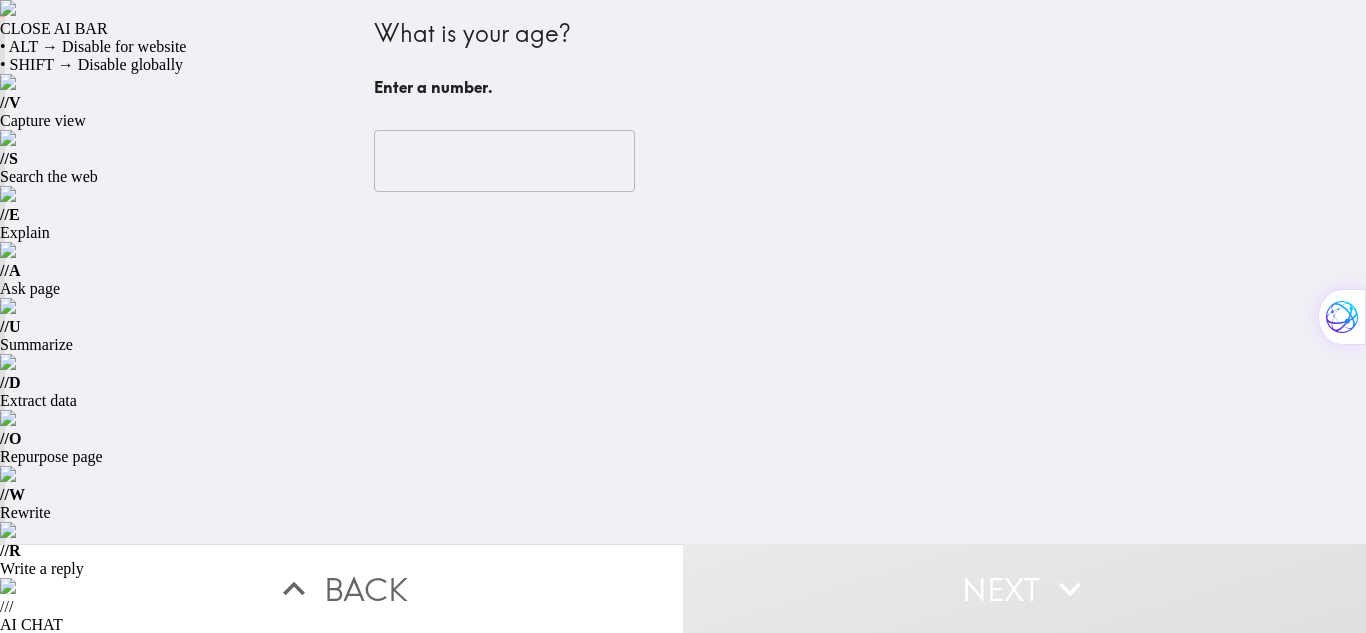 click on "Next" at bounding box center [1024, 588] 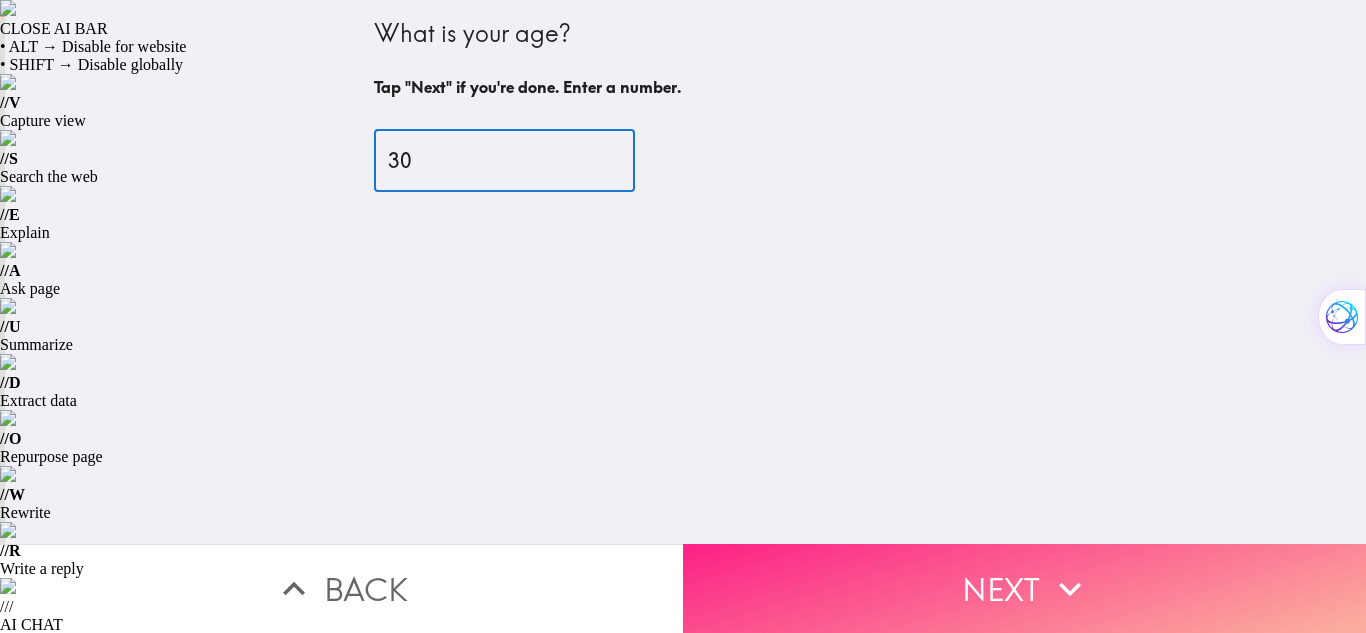 type on "30" 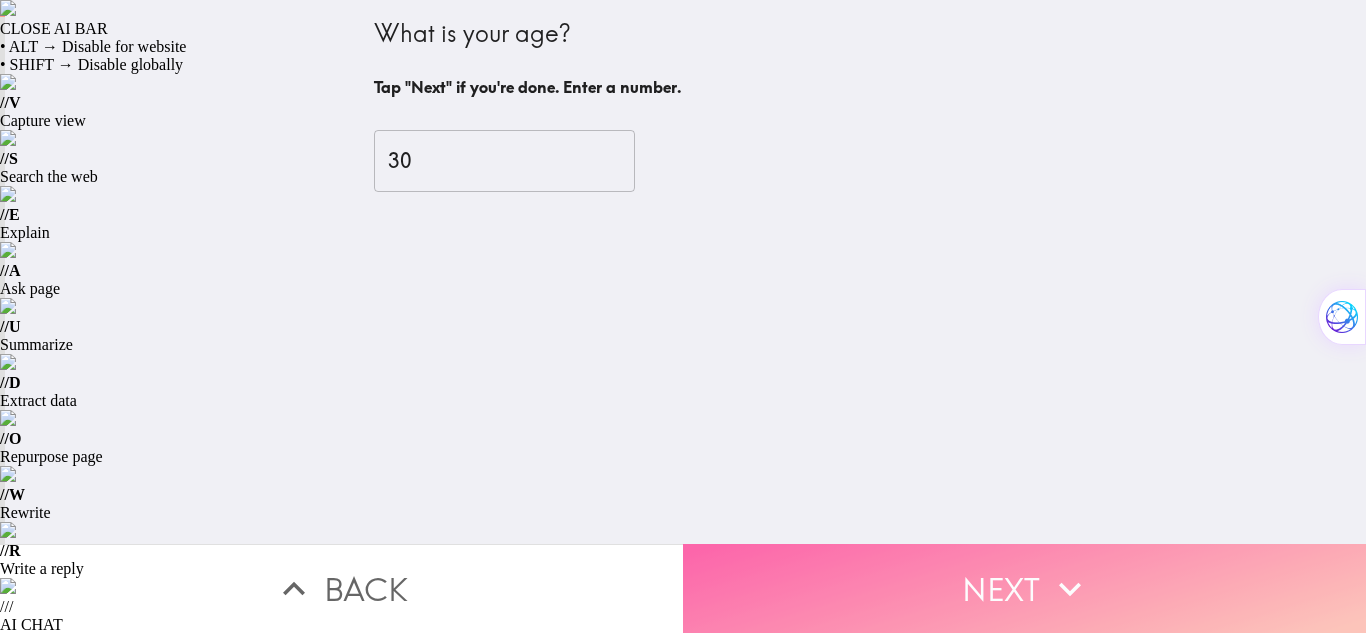 click on "Next" at bounding box center [1024, 588] 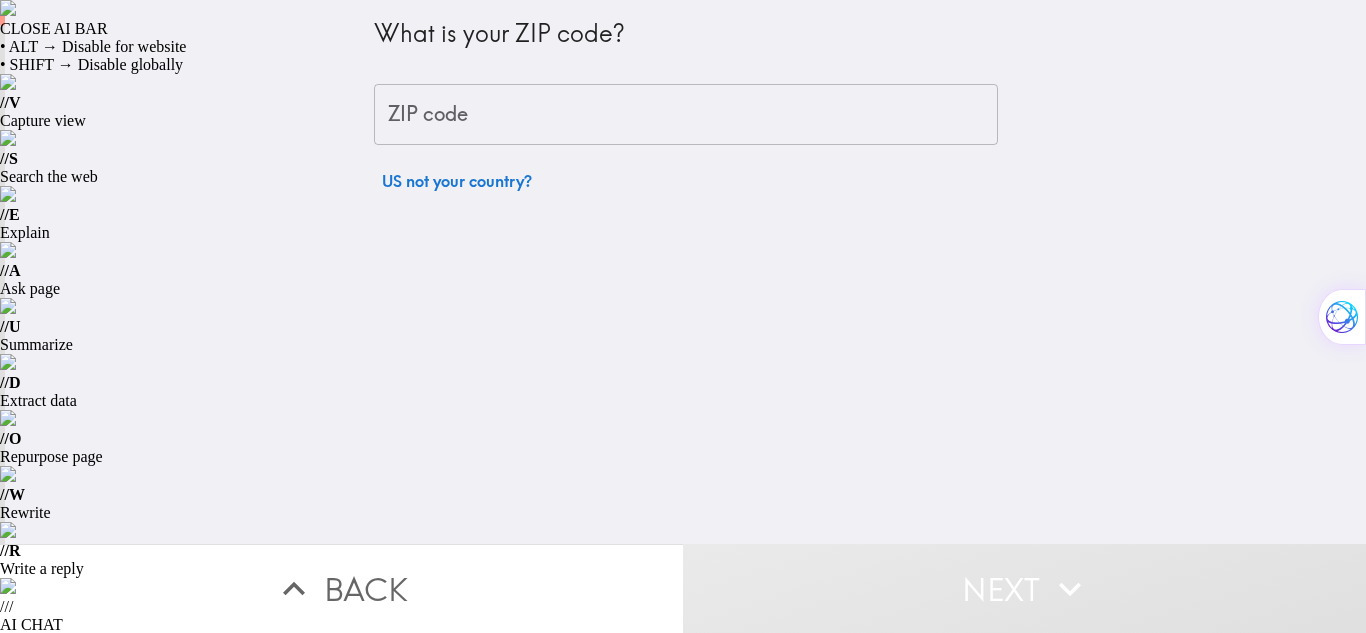 click on "ZIP code" at bounding box center (686, 115) 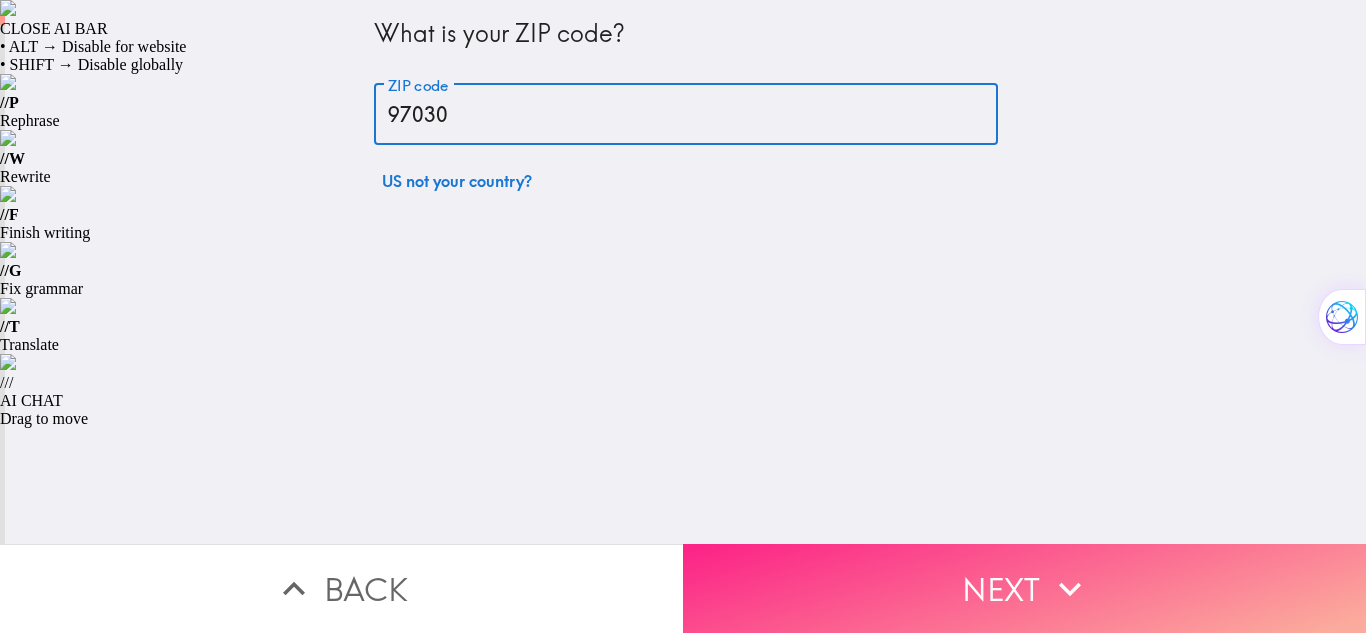 type on "97030" 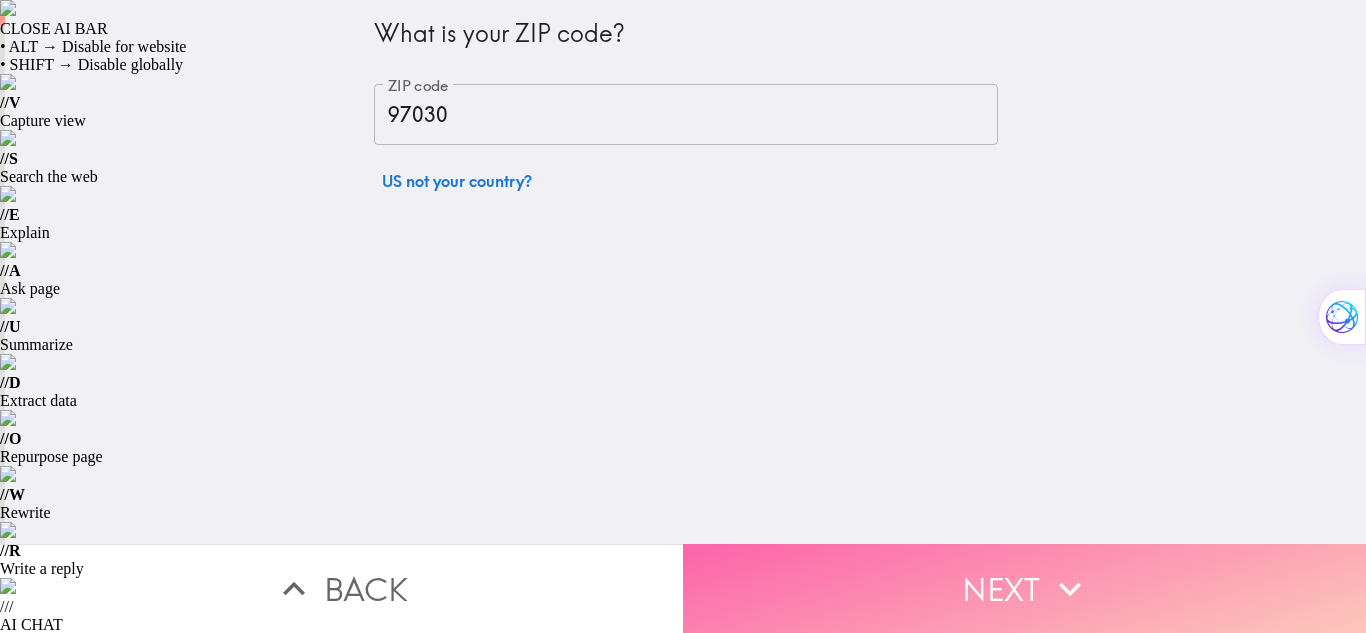 click on "Next" at bounding box center [1024, 588] 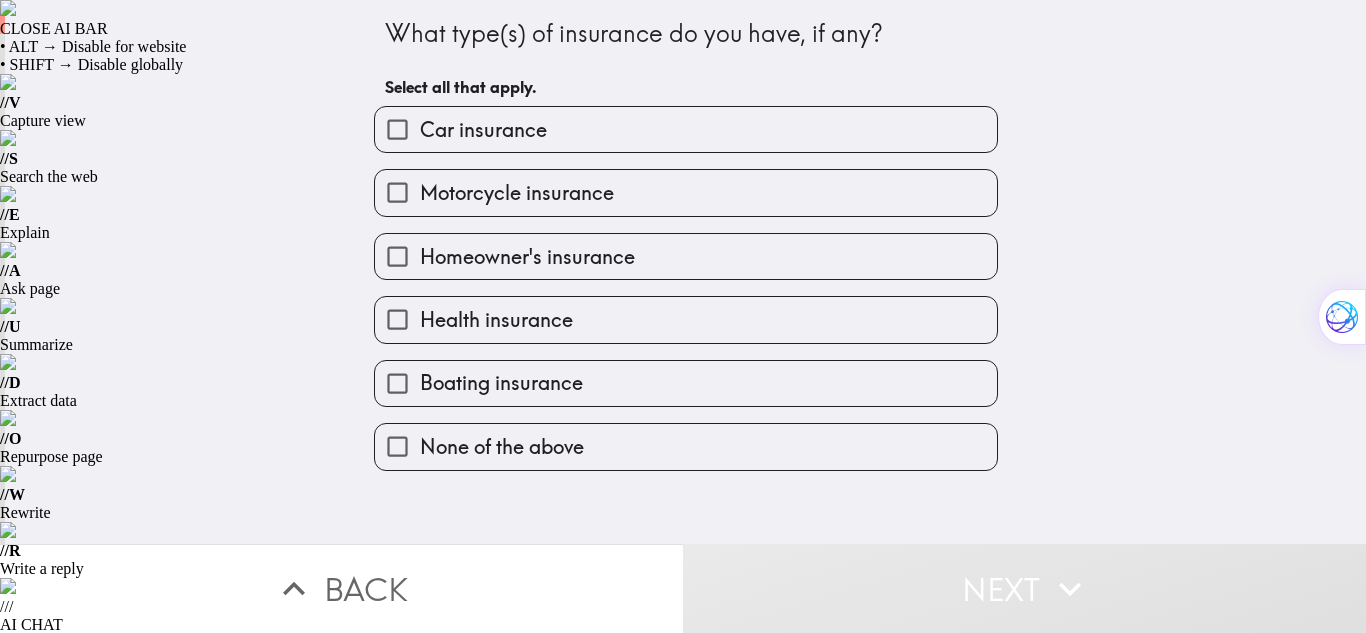 click on "Car insurance" at bounding box center (483, 130) 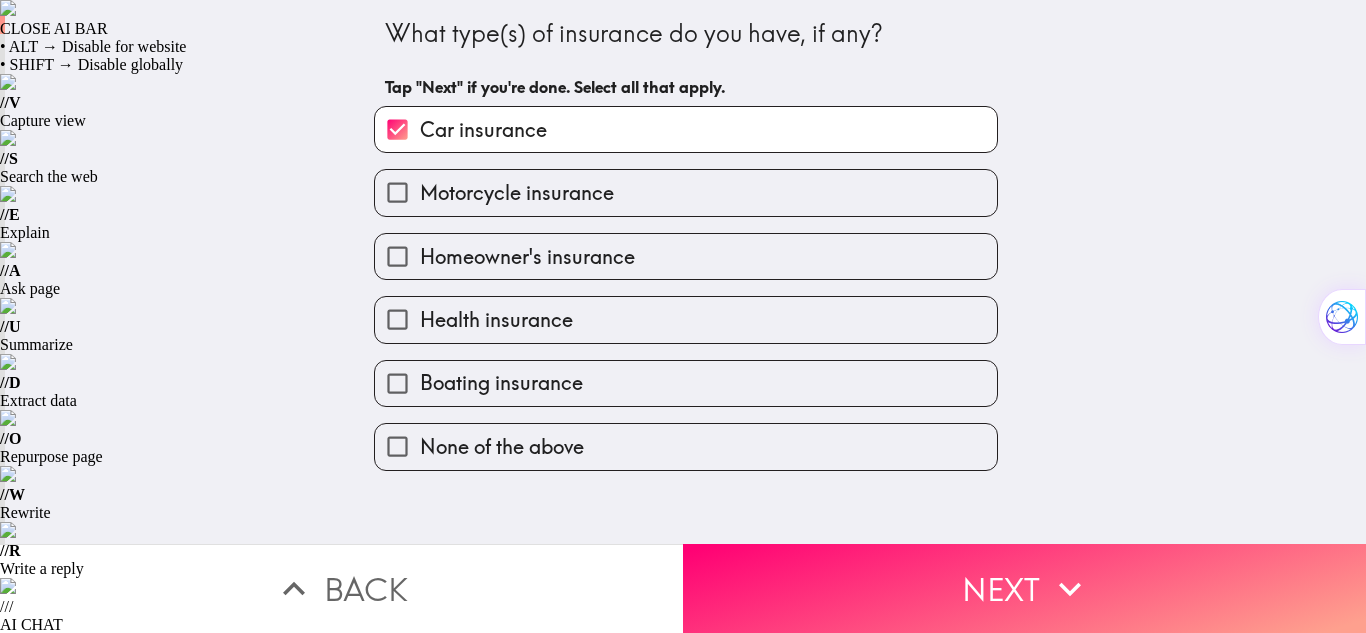 click on "Health insurance" at bounding box center (496, 320) 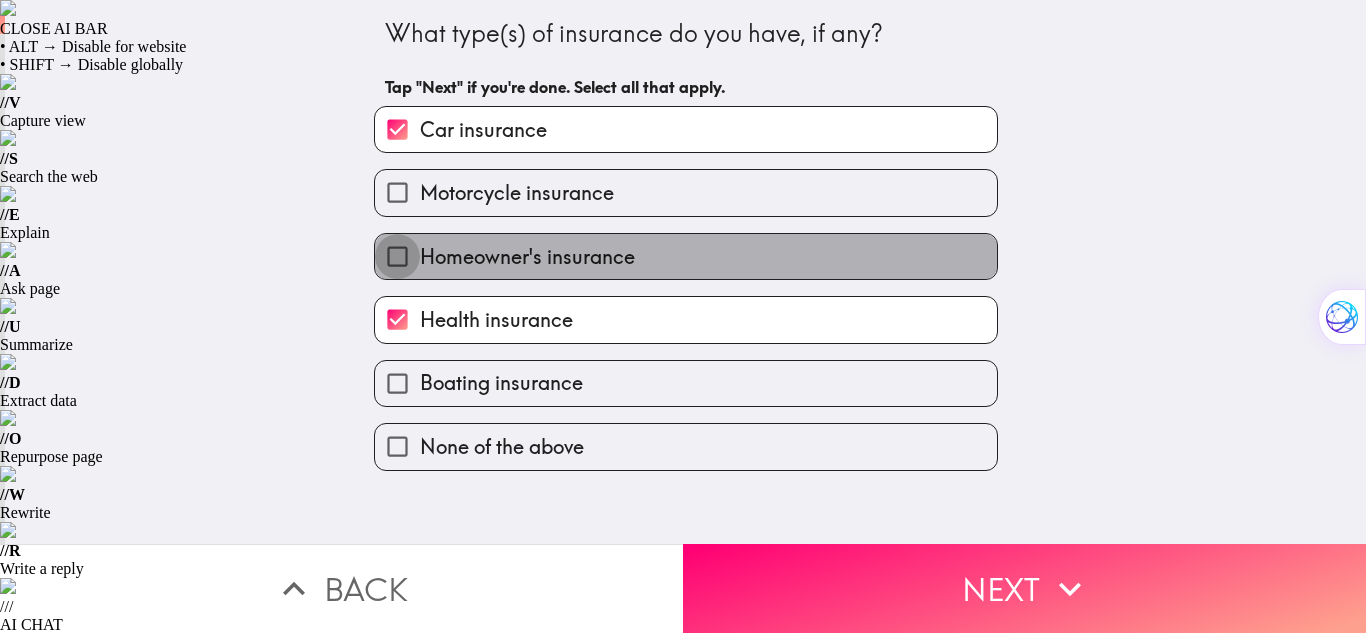 click on "Homeowner's insurance" at bounding box center [397, 256] 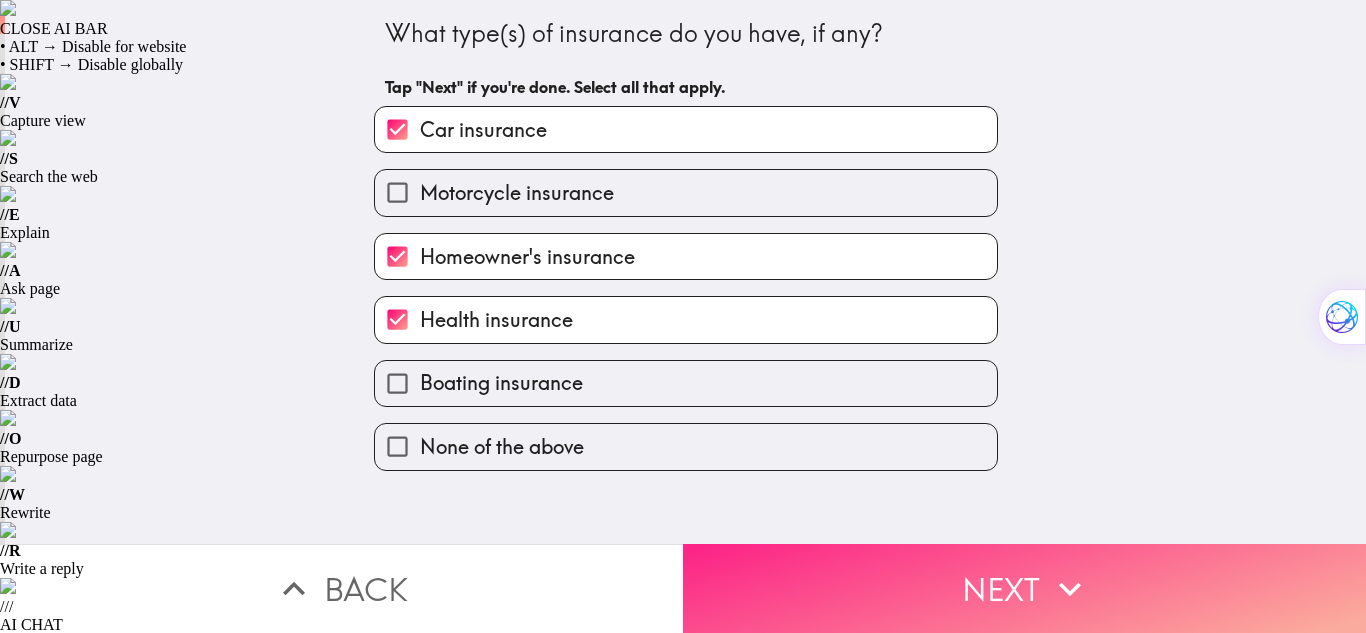 click on "Next" at bounding box center [1024, 588] 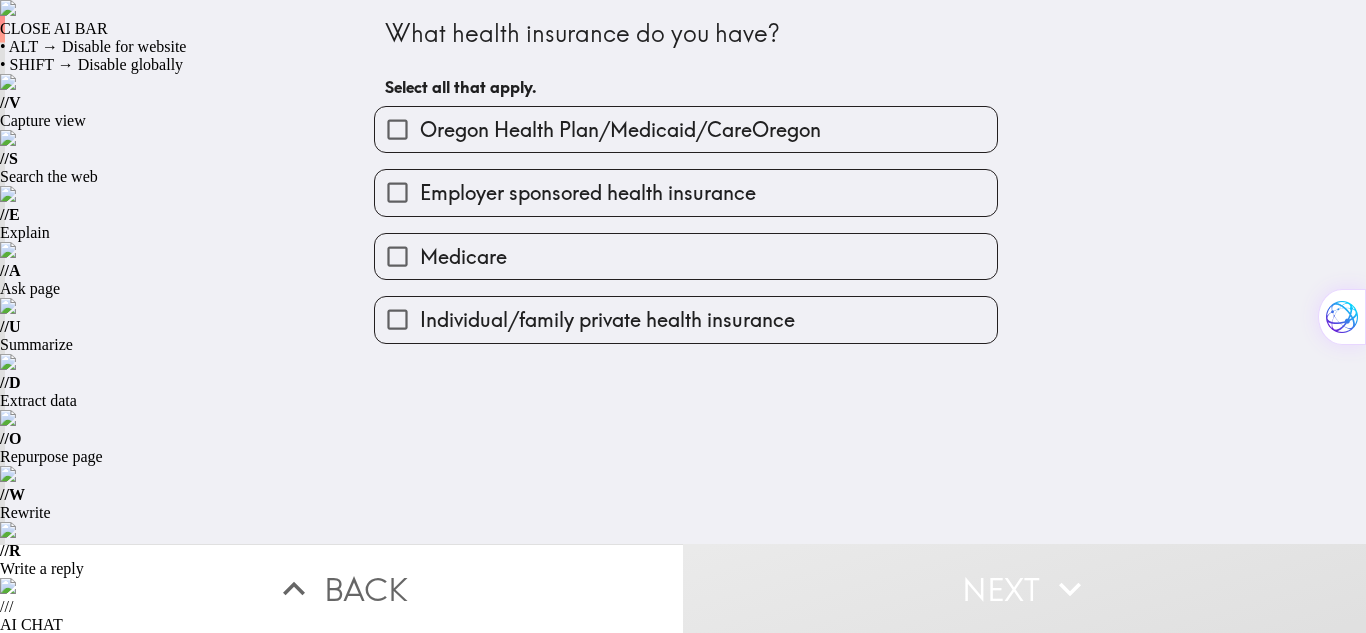 click on "Employer sponsored health insurance" at bounding box center [397, 192] 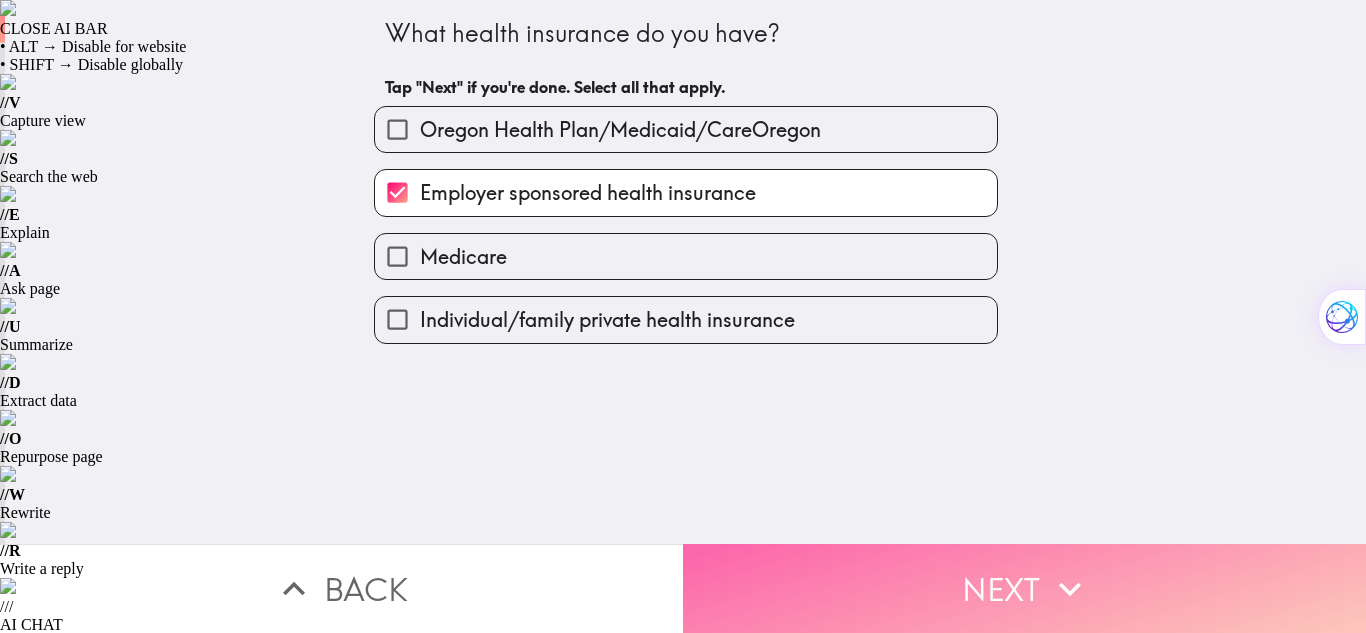 click on "Next" at bounding box center [1024, 588] 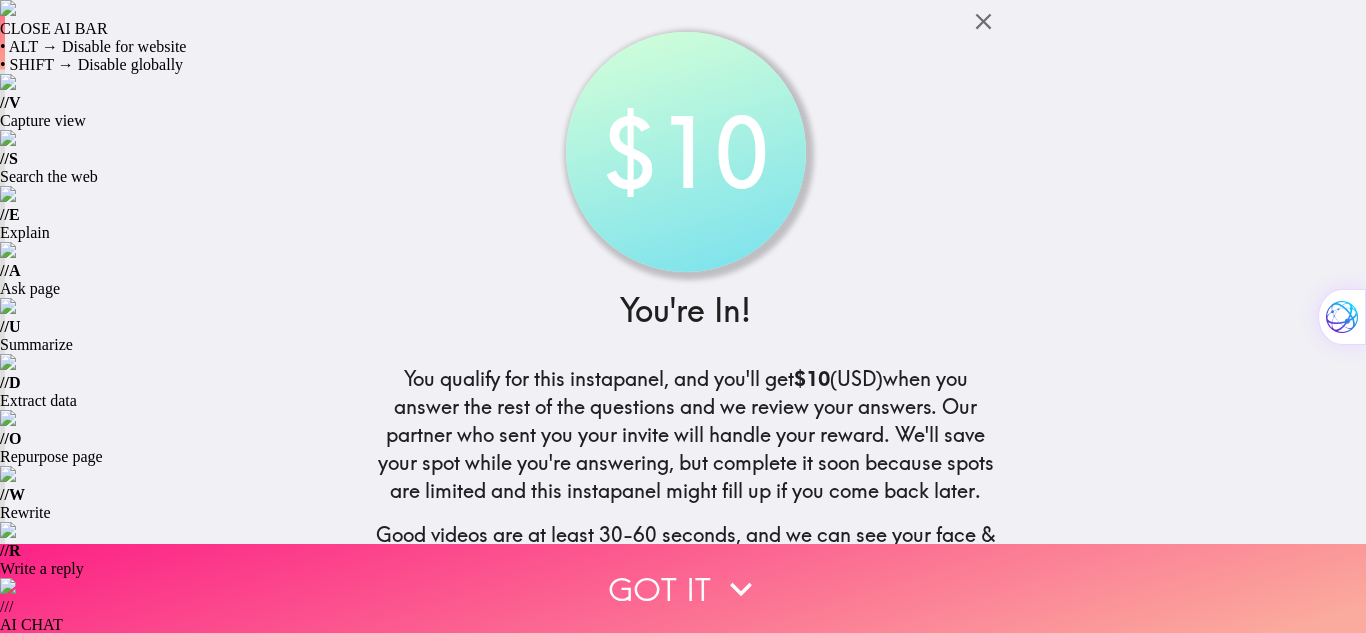 click on "Got it" at bounding box center (683, 588) 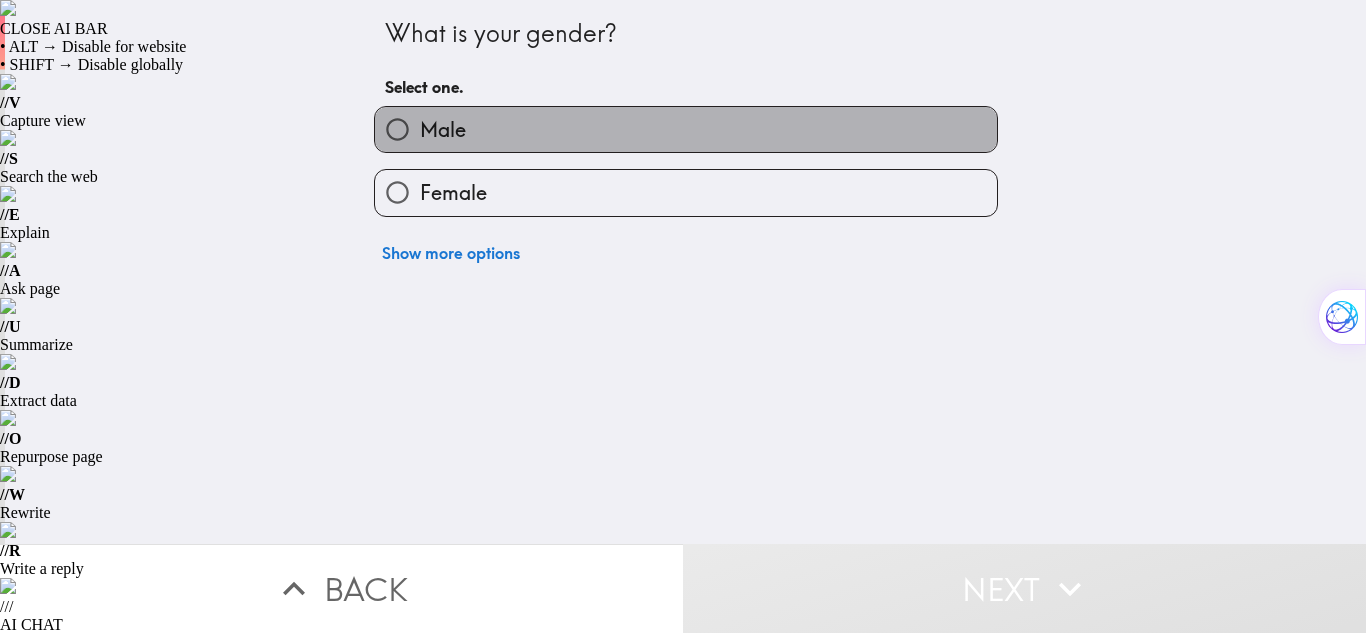 click on "Male" at bounding box center (686, 129) 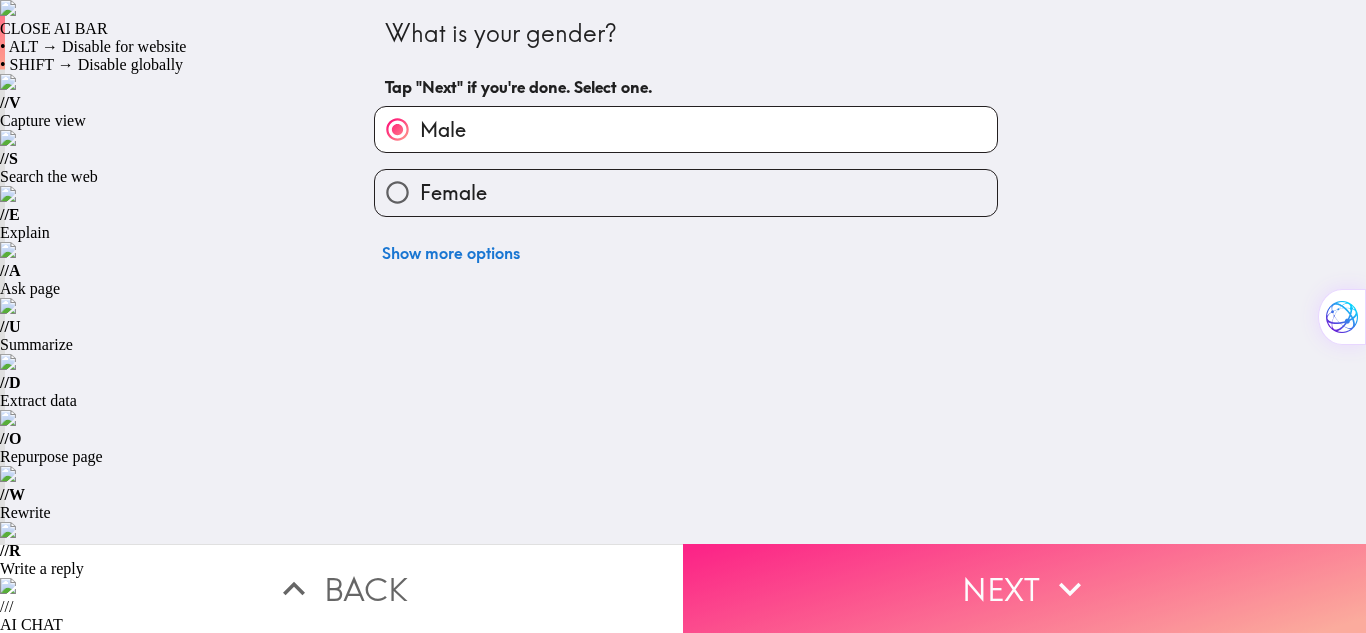 click on "Next" at bounding box center [1024, 588] 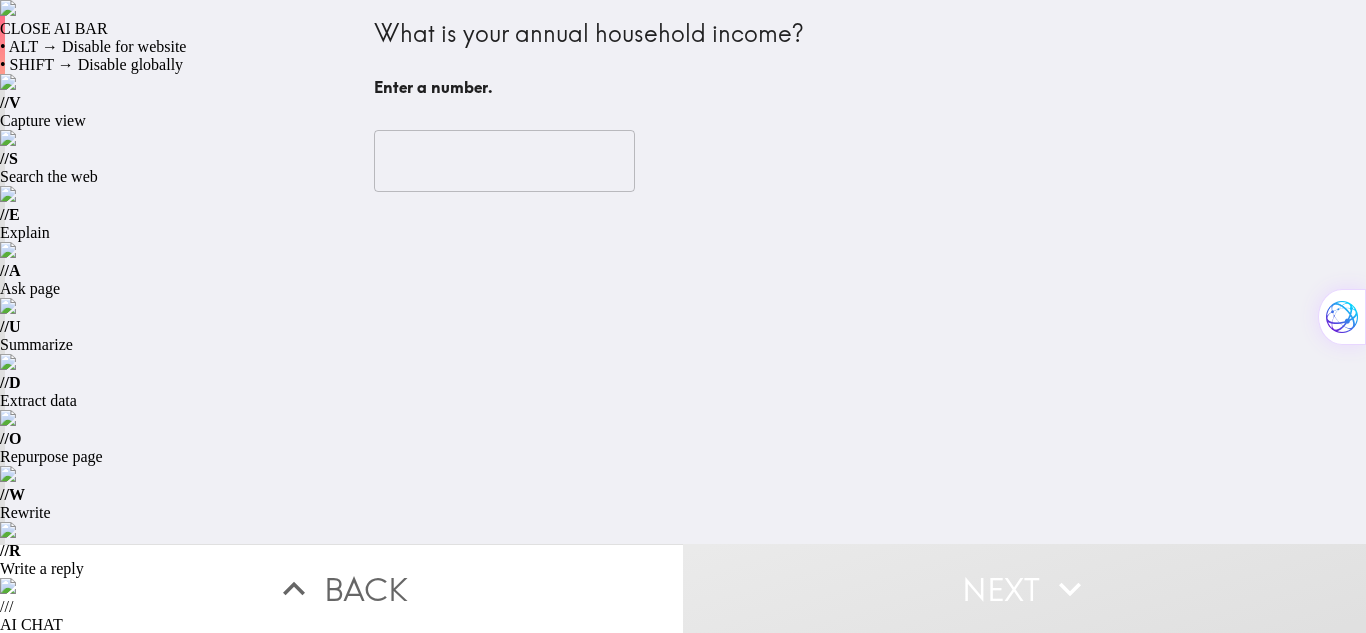 click at bounding box center (504, 161) 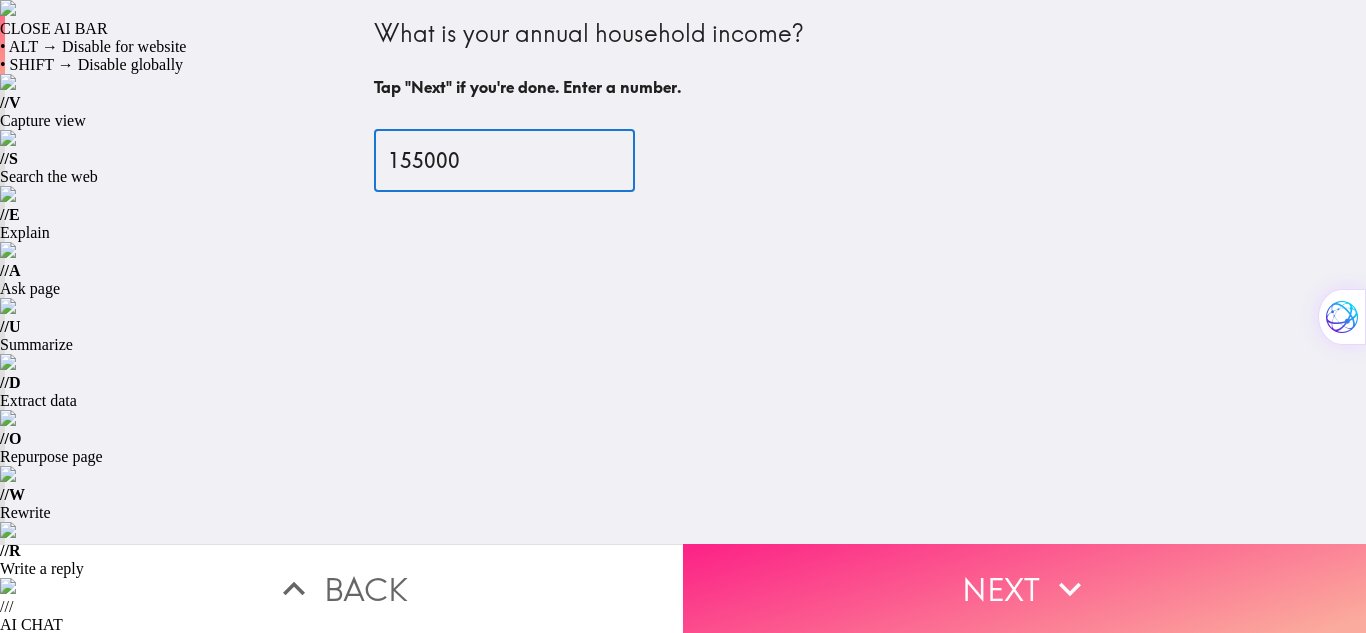 type on "155000" 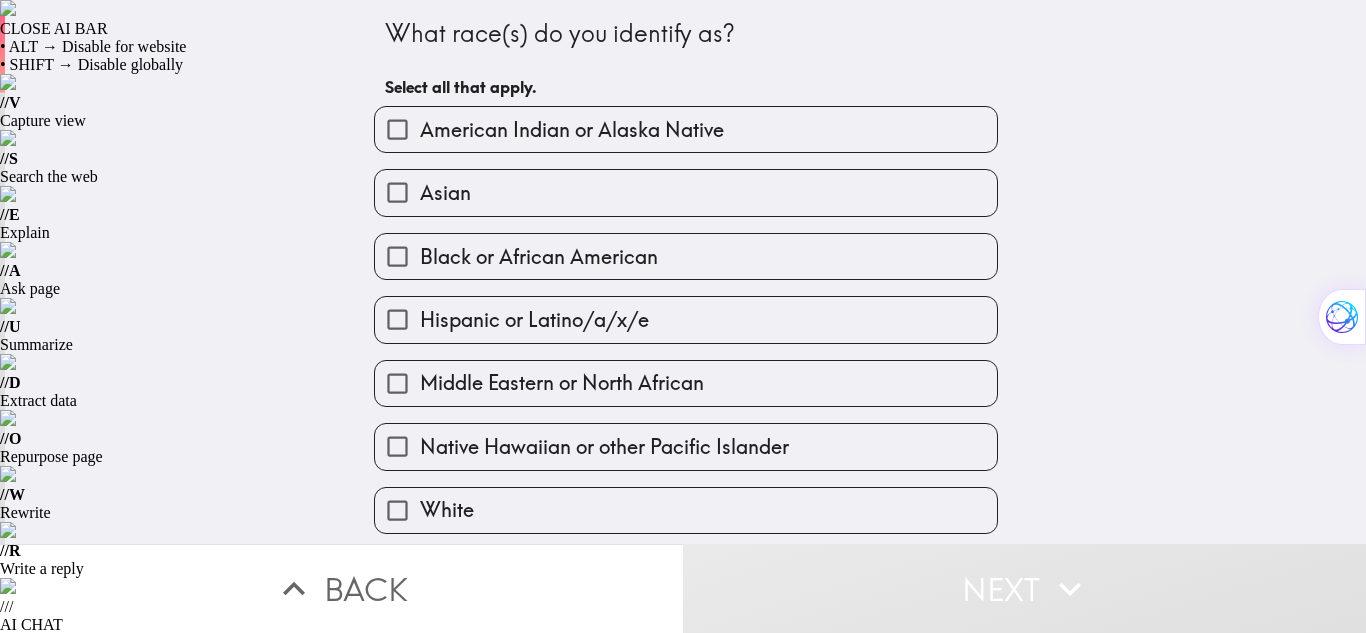 click on "Black or African American" at bounding box center (539, 257) 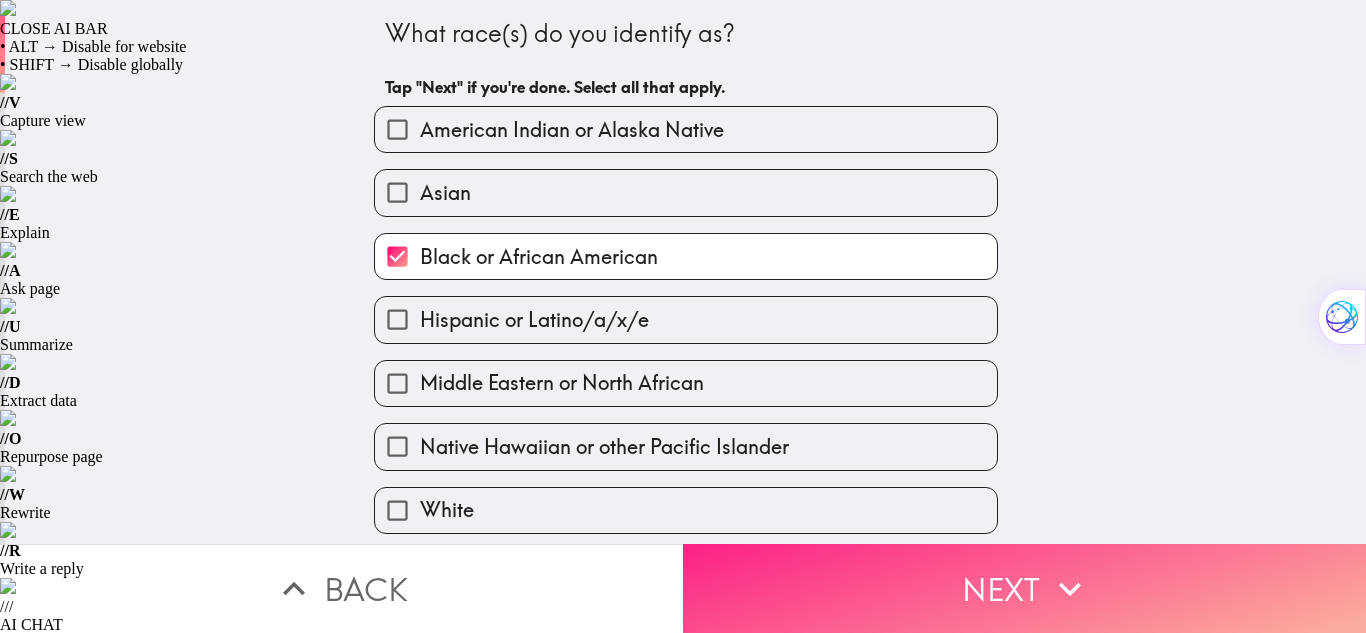 click on "Next" at bounding box center [1024, 588] 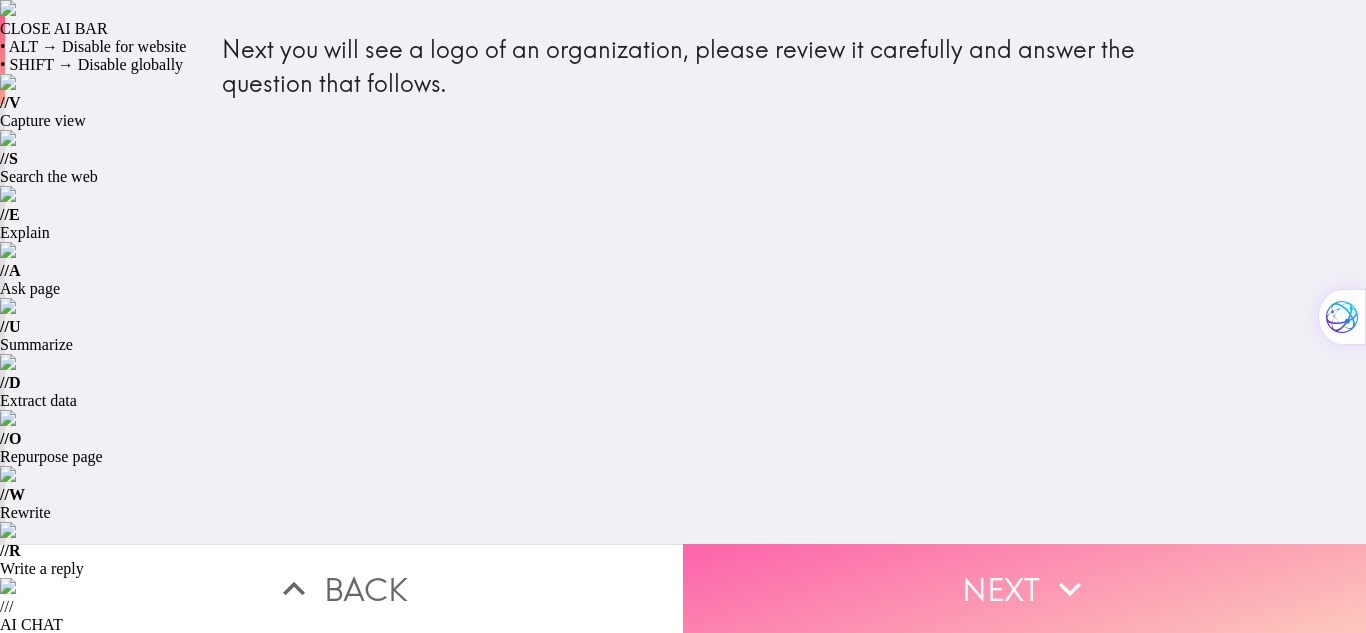 click on "Next" at bounding box center [1024, 588] 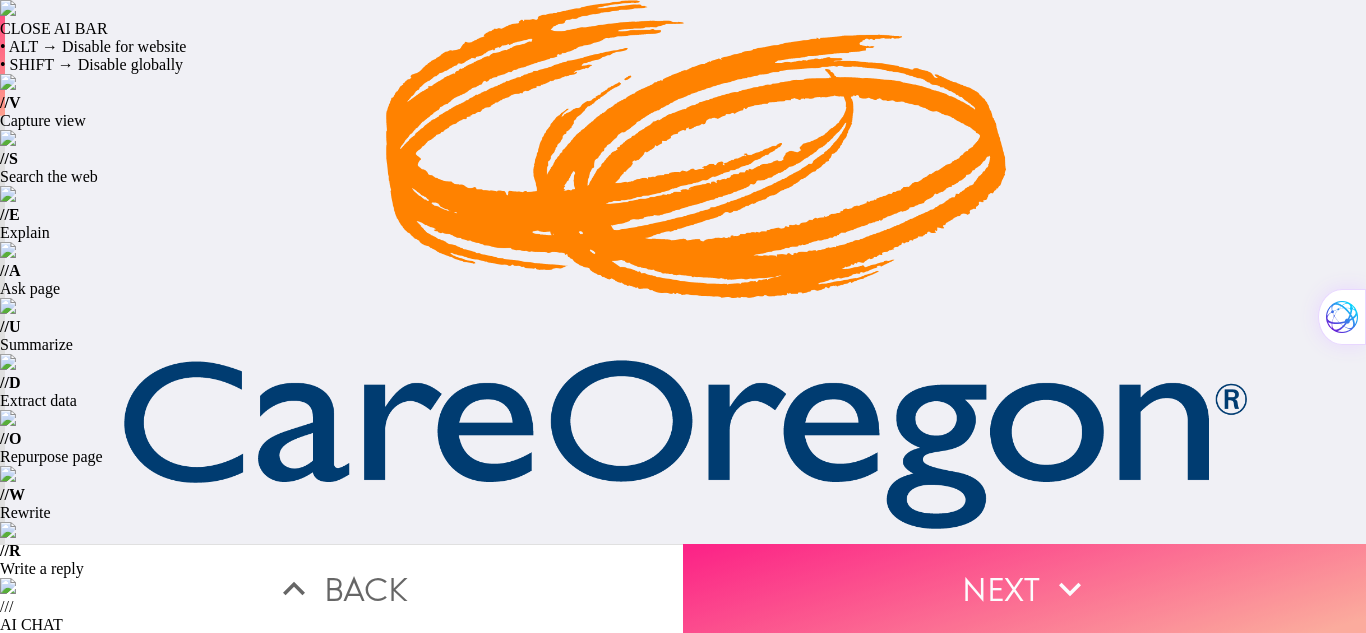 click on "Next" at bounding box center (1024, 588) 